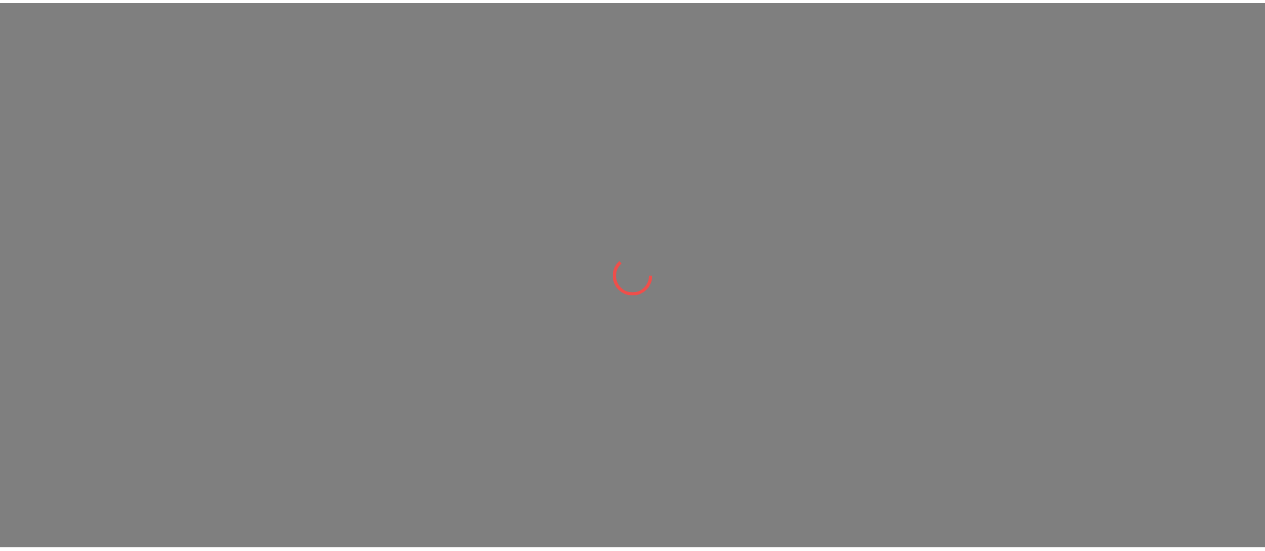 scroll, scrollTop: 0, scrollLeft: 0, axis: both 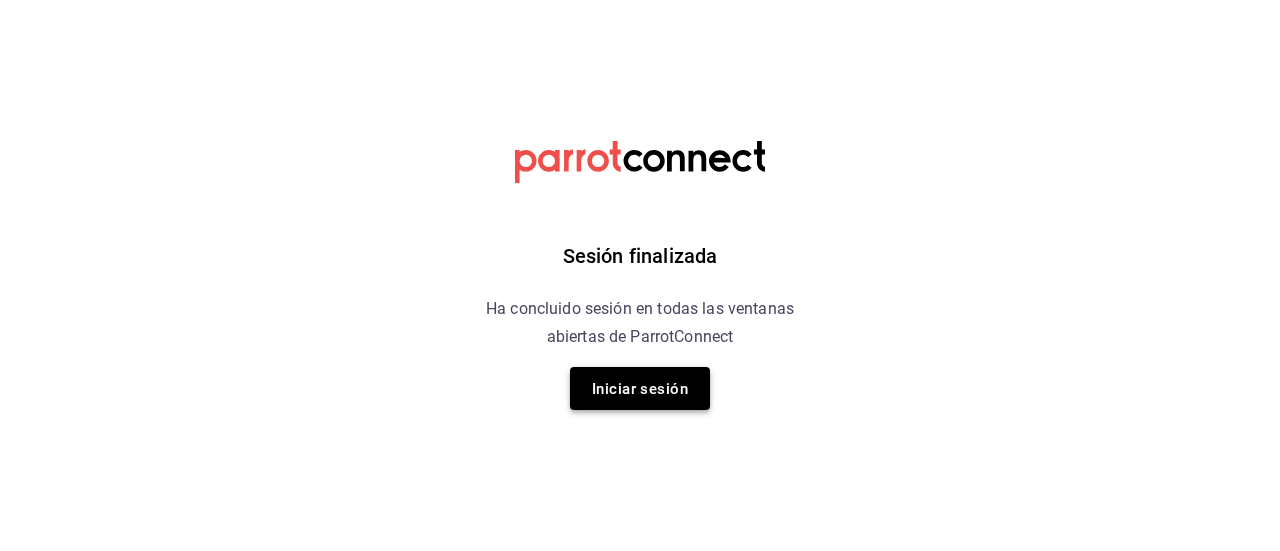 click on "Iniciar sesión" at bounding box center [640, 388] 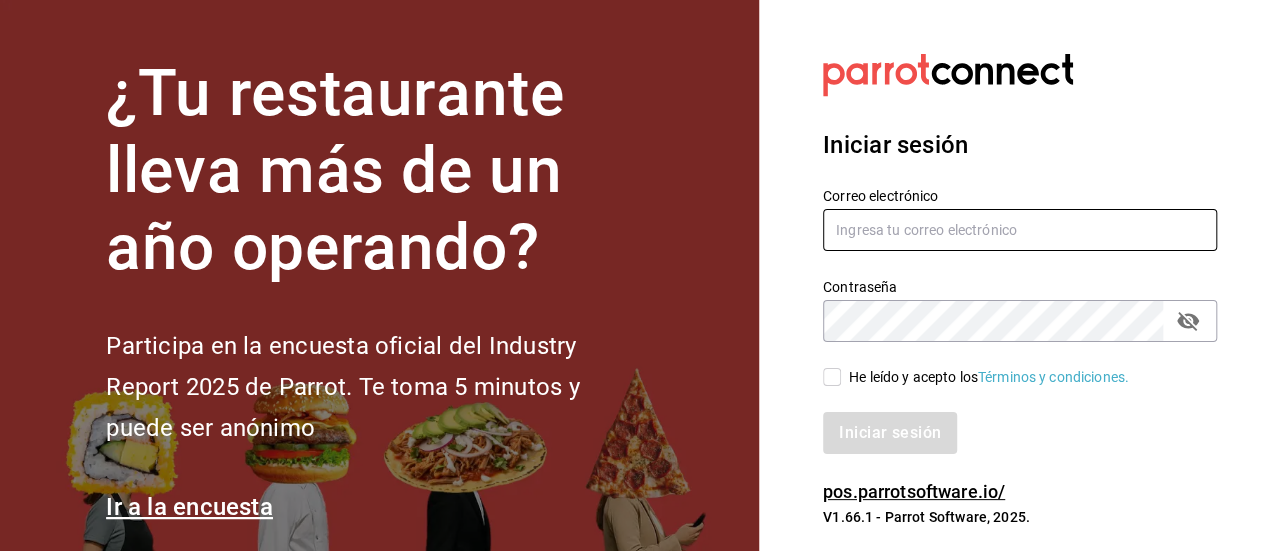 type on "[EMAIL]" 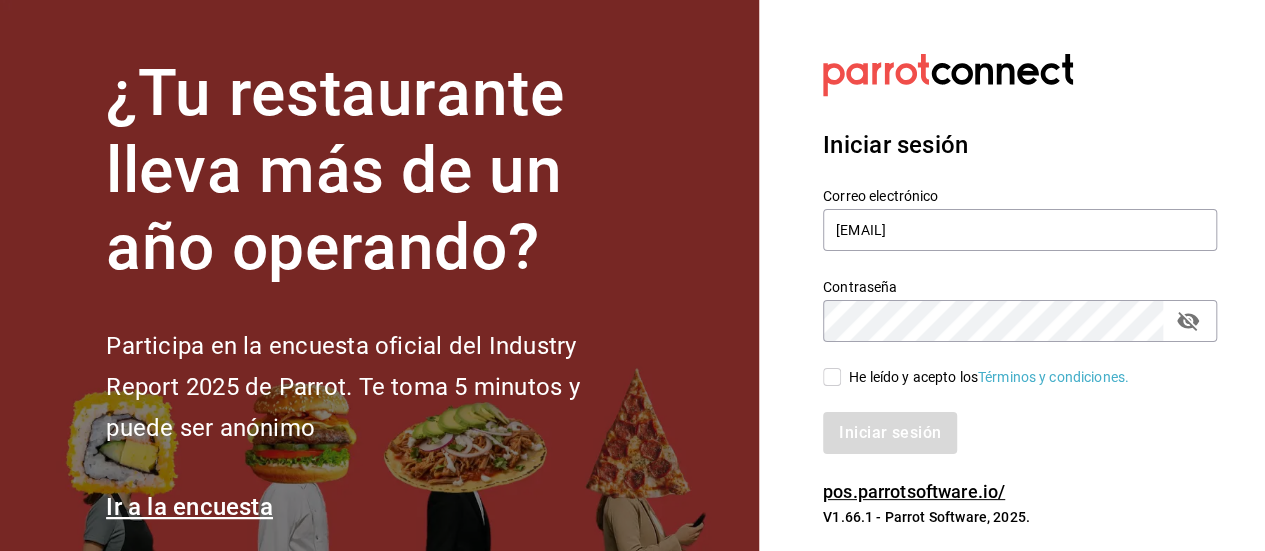 click on "He leído y acepto los  Términos y condiciones." at bounding box center [832, 377] 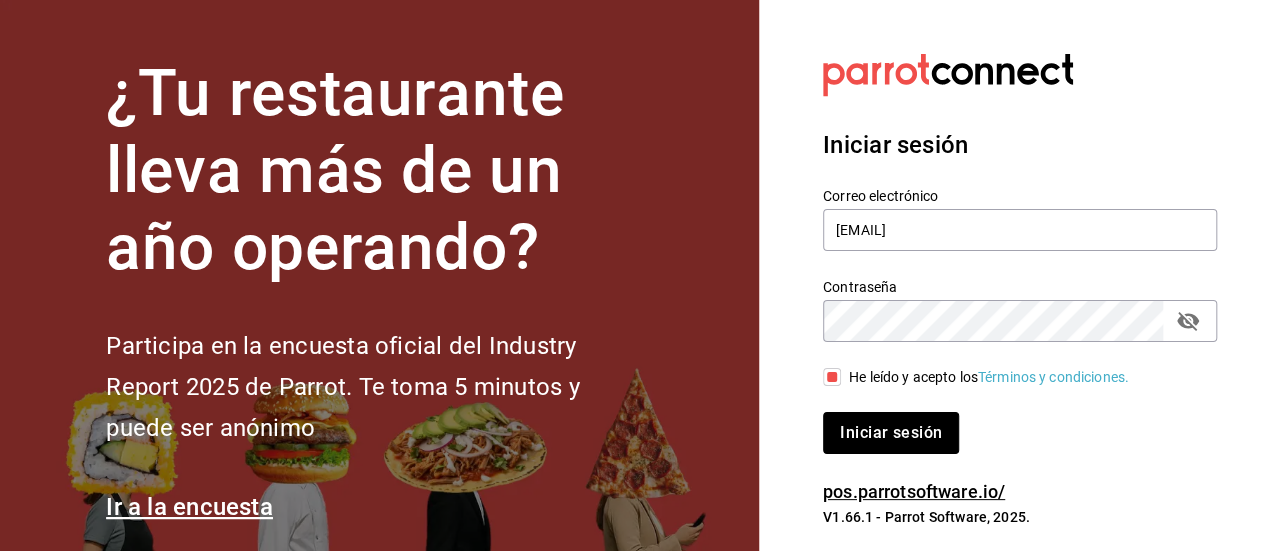 click on "Iniciar sesión" at bounding box center (891, 432) 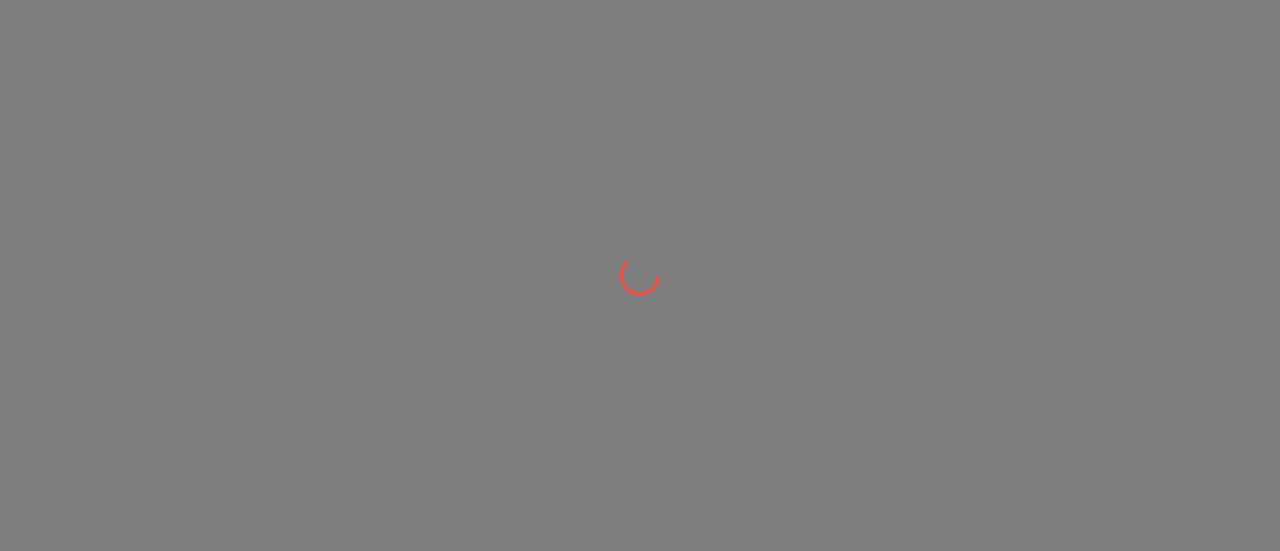 scroll, scrollTop: 0, scrollLeft: 0, axis: both 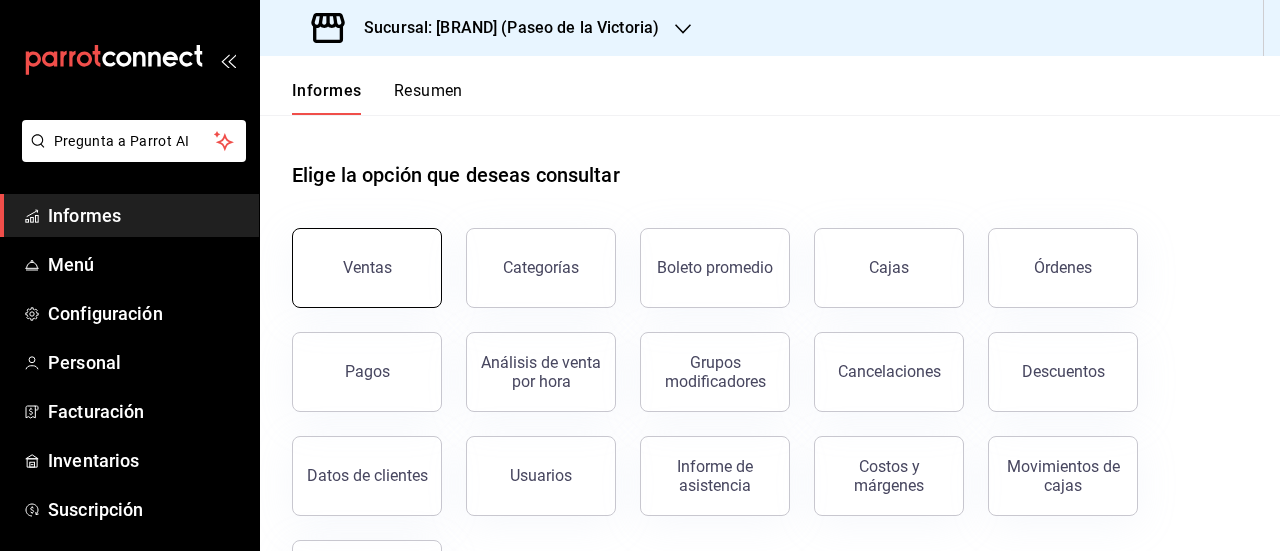 click on "Ventas" at bounding box center (367, 268) 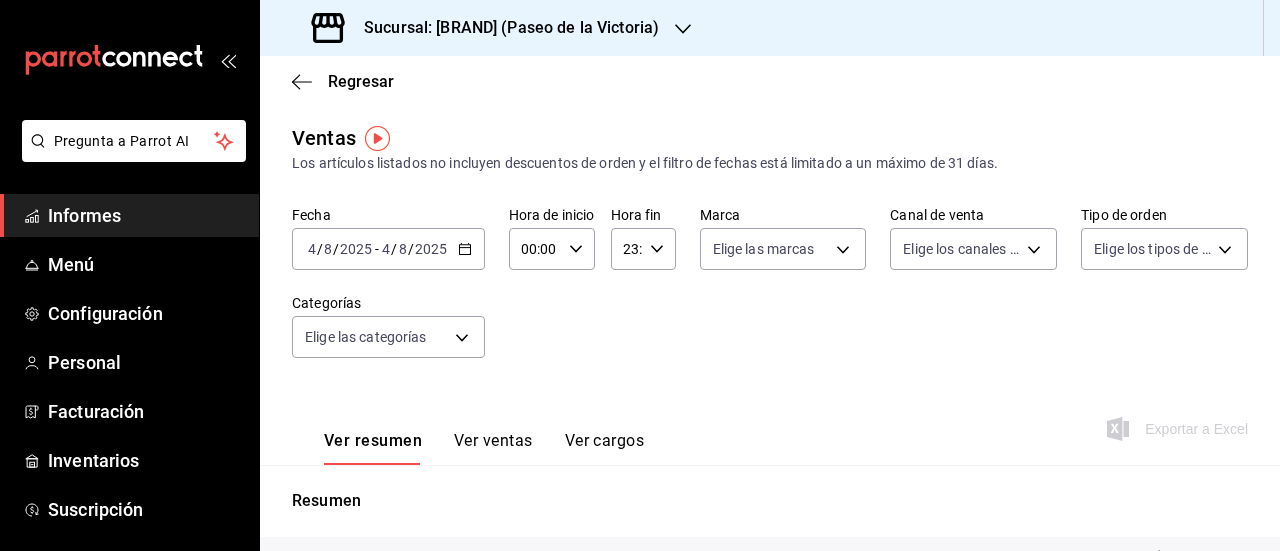 click on "2025-08-04 4 / 8 / 2025 - 2025-08-04 4 / 8 / 2025" at bounding box center (388, 249) 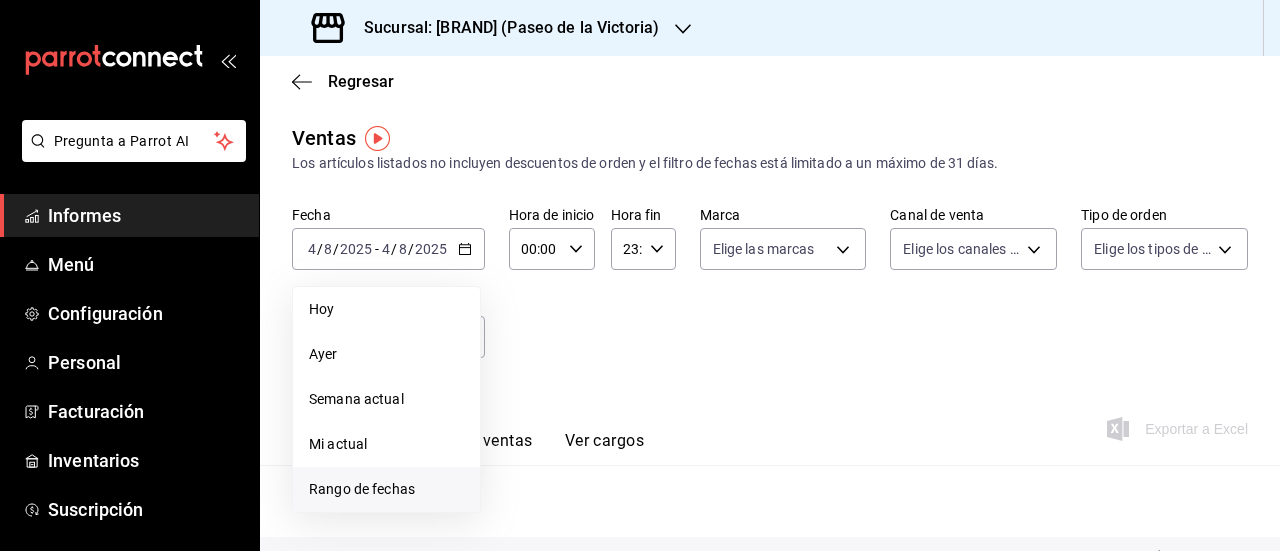 click on "Rango de fechas" at bounding box center [362, 489] 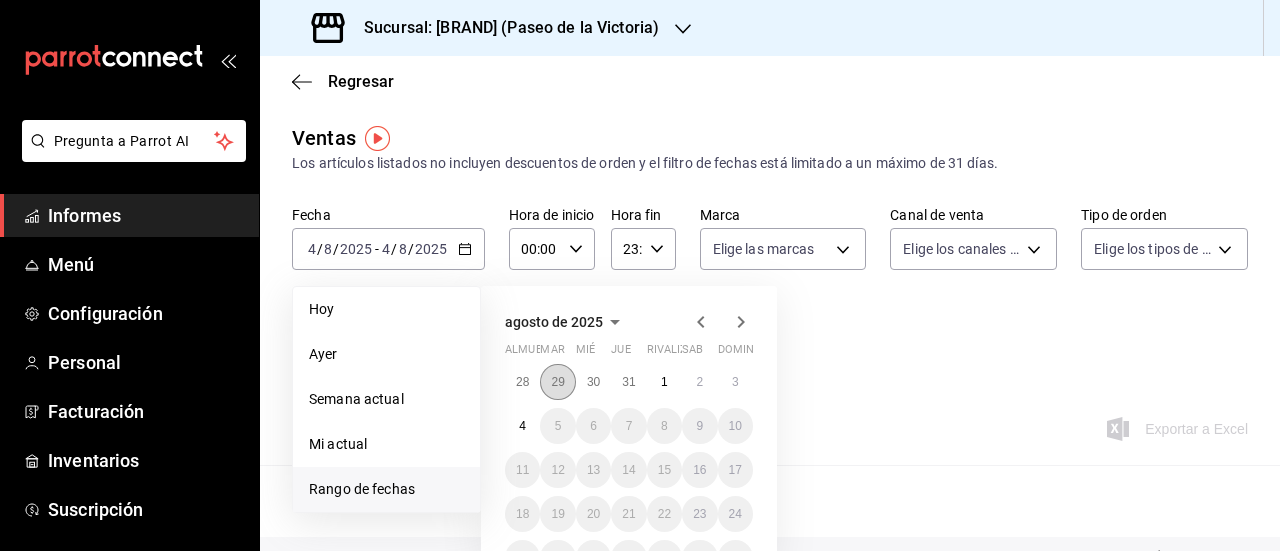 click on "29" at bounding box center (557, 382) 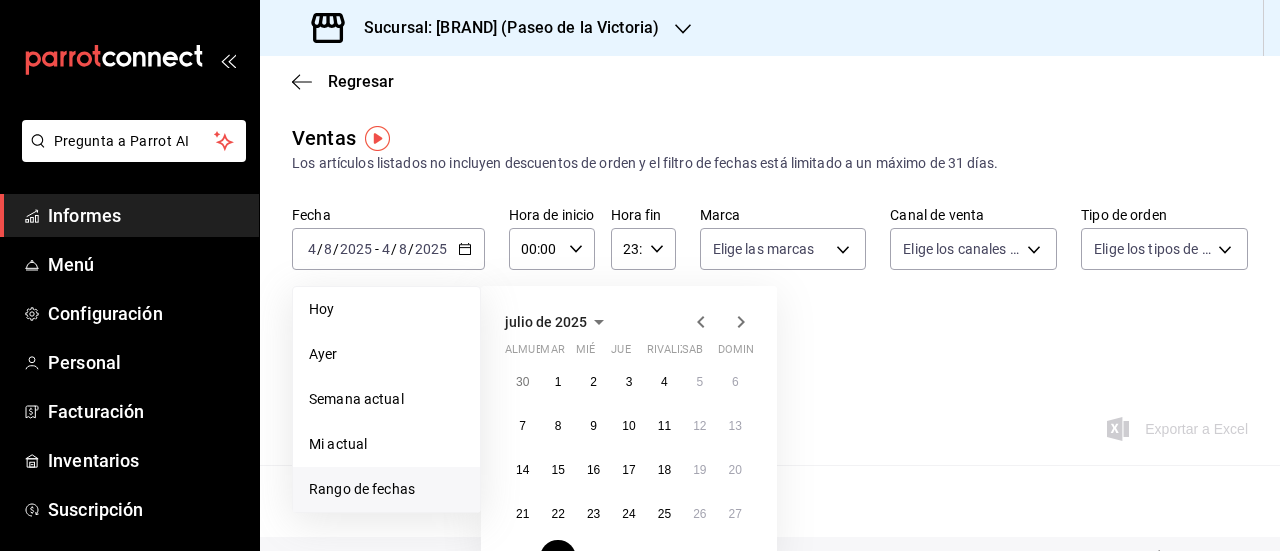 click 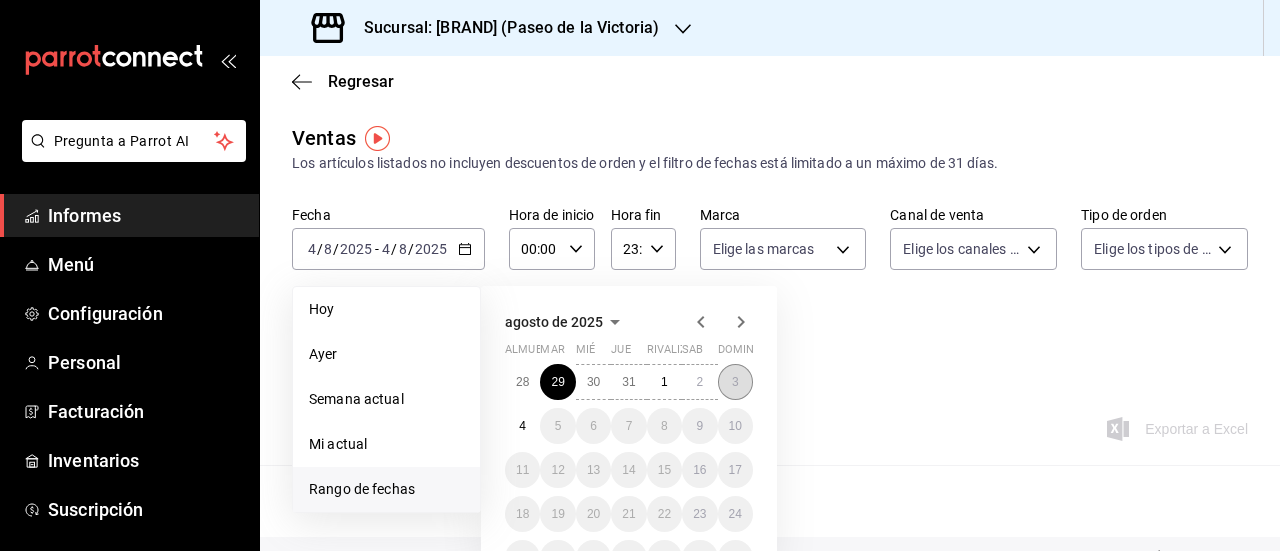 click on "3" at bounding box center [735, 382] 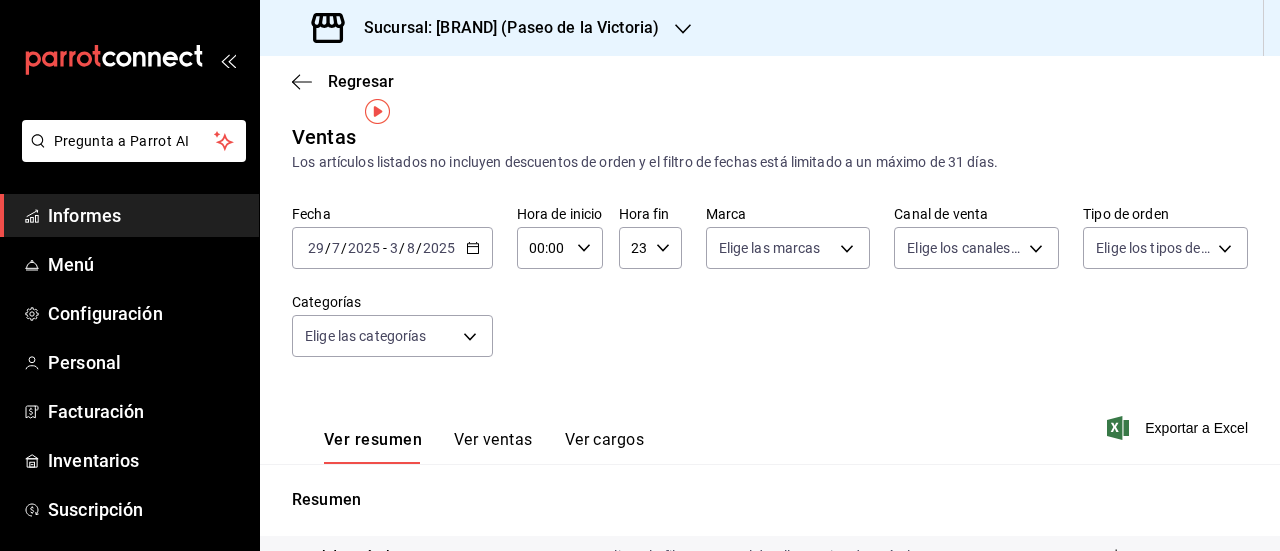 scroll, scrollTop: 0, scrollLeft: 0, axis: both 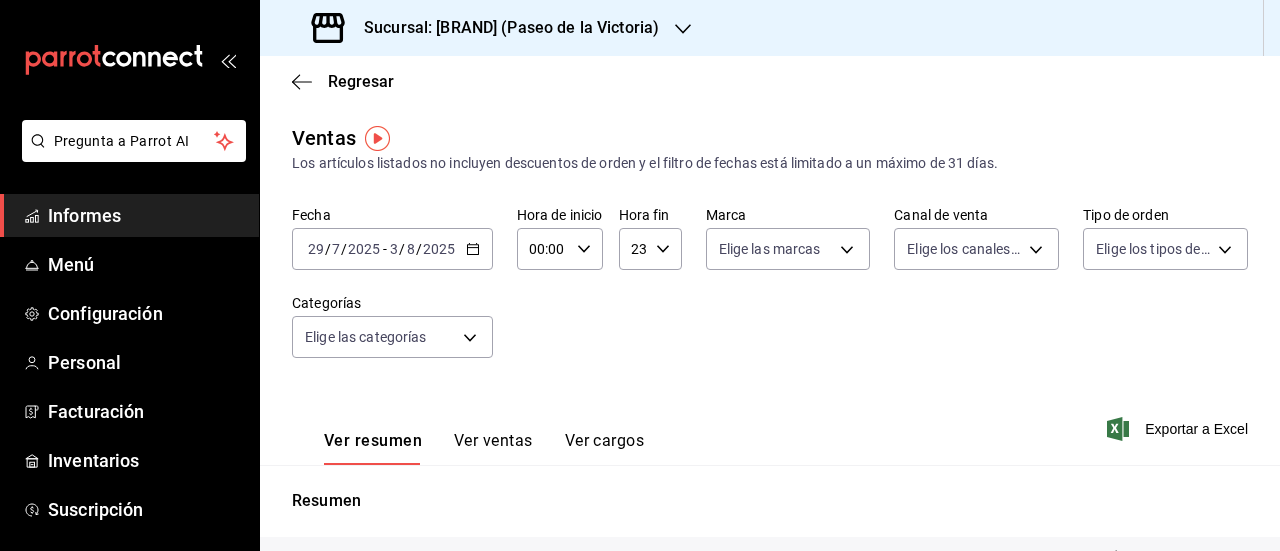 click 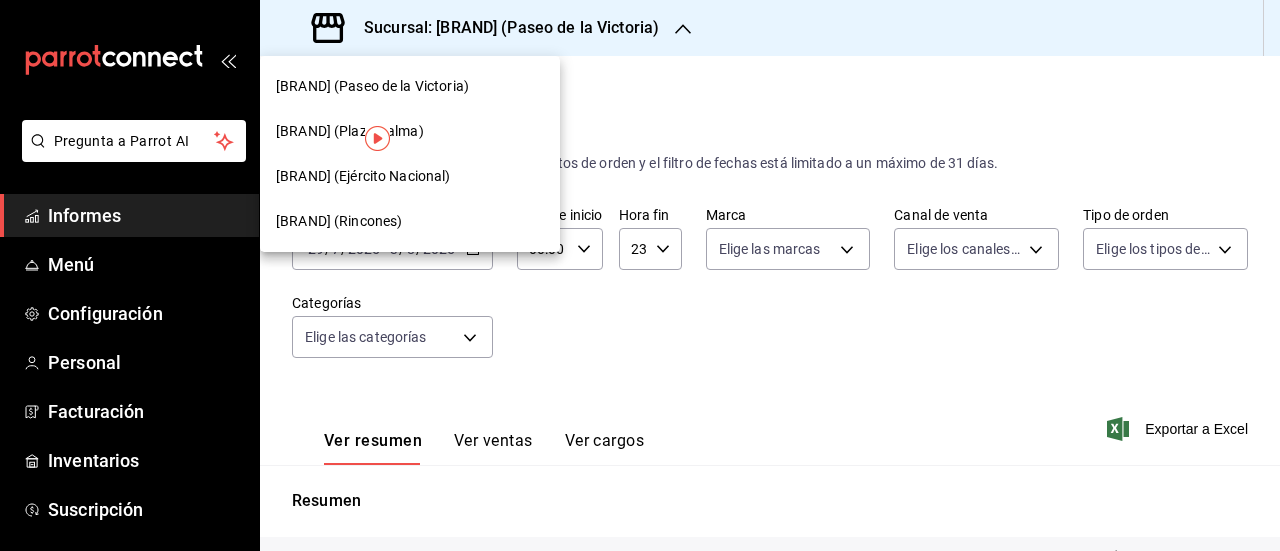 click on "[BRAND] (Ejército Nacional)" at bounding box center (410, 176) 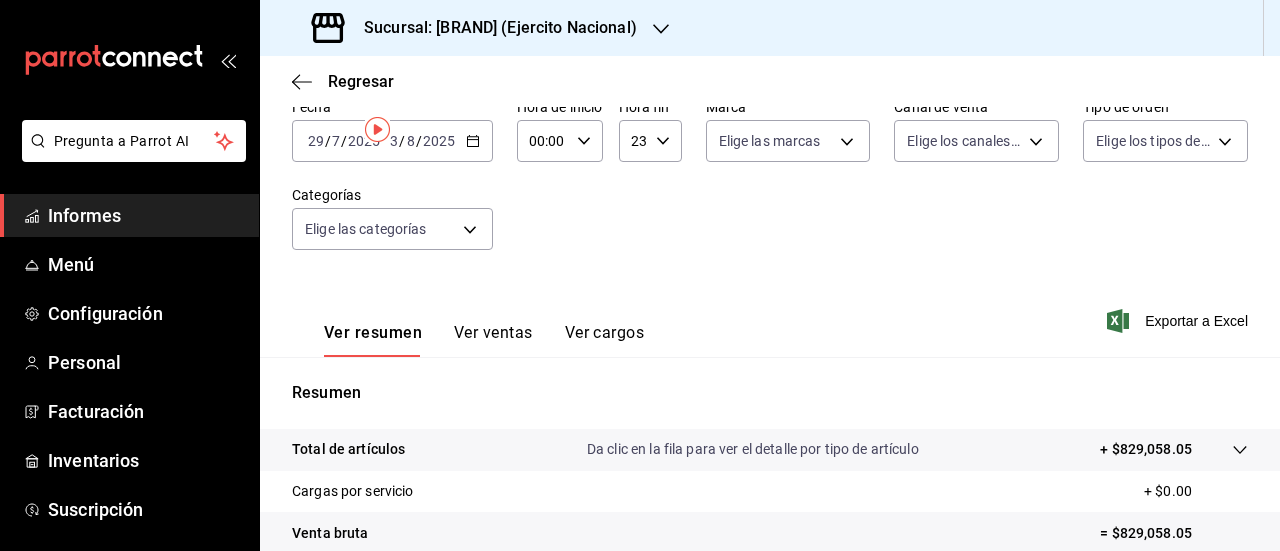 scroll, scrollTop: 0, scrollLeft: 0, axis: both 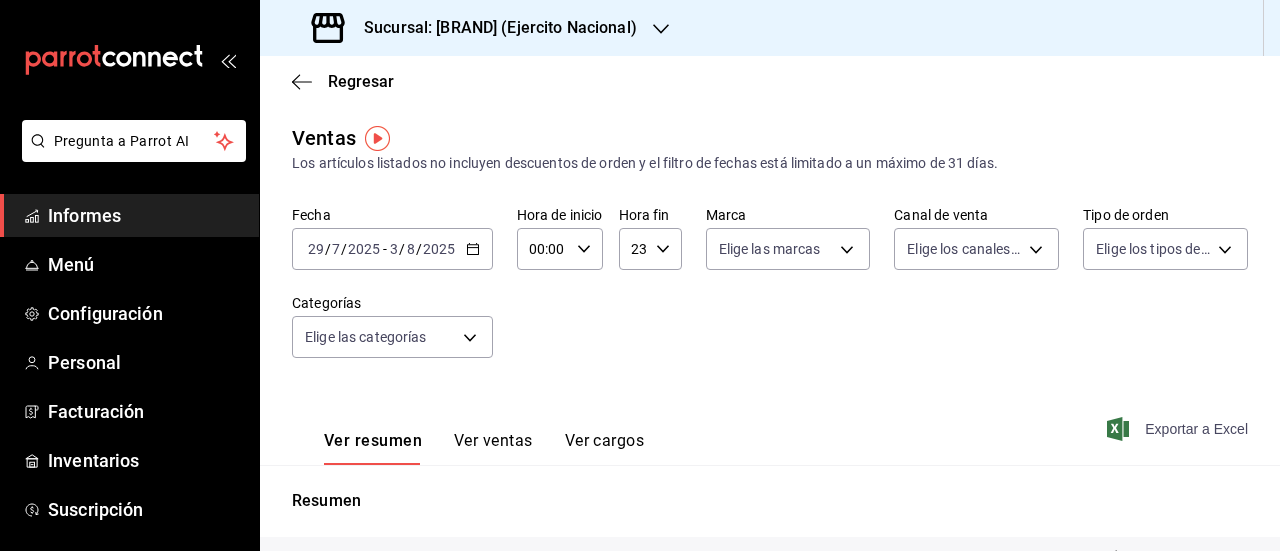 click on "Exportar a Excel" at bounding box center (1196, 429) 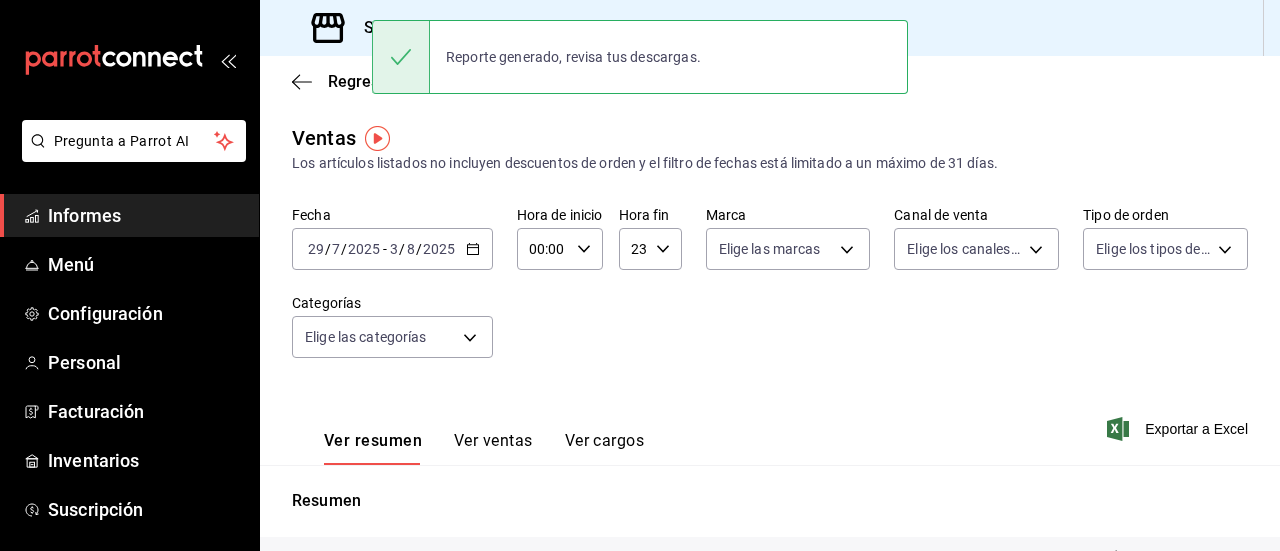 click on "Fecha [DATE] [DATE] - [DATE] [DATE] Hora de inicio 00:00 Hora de inicio Hora fin 23:59 Hora fin Marca Elige las marcas Canal de venta Elige los canales de venta Tipo de orden Elige los tipos de orden Categorías Elige las categorías" at bounding box center (770, 294) 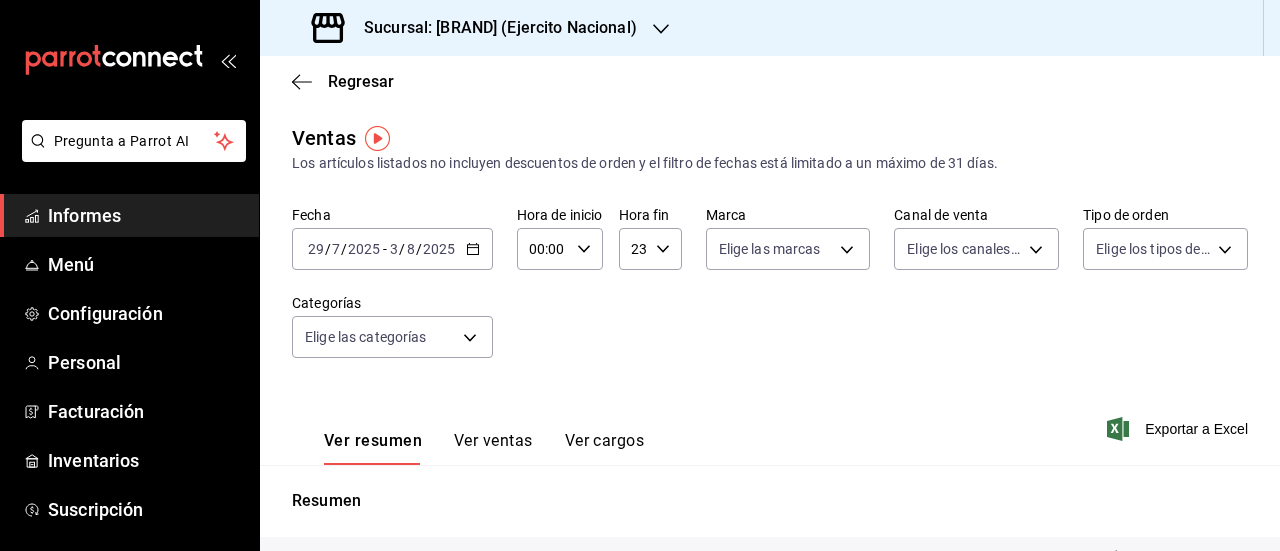 click 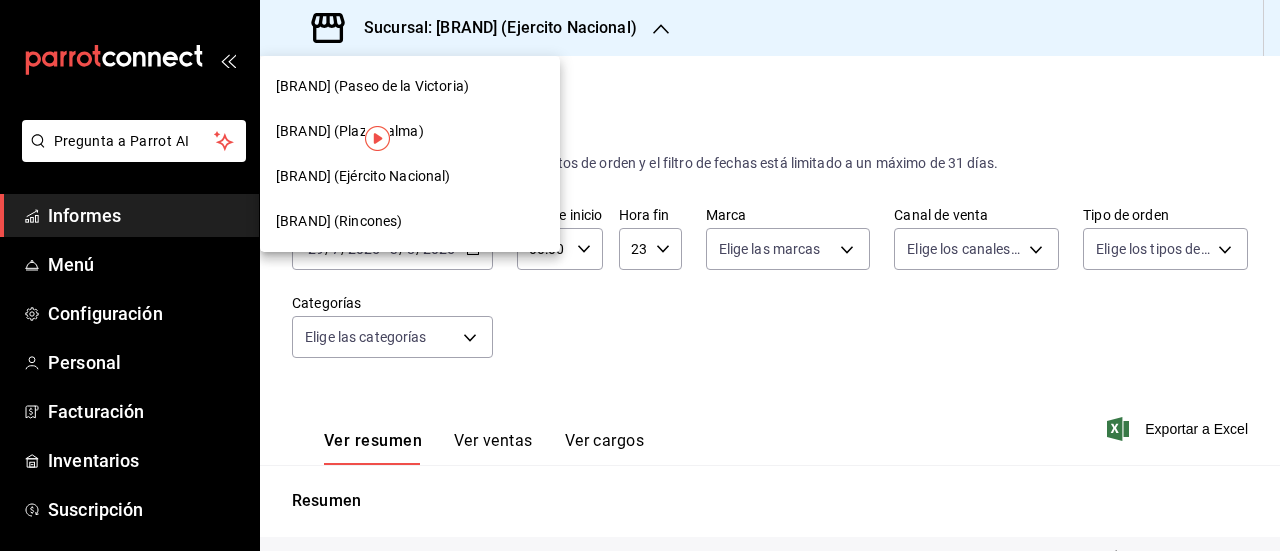 click on "[BRAND] (Paseo de la Victoria)" at bounding box center [372, 86] 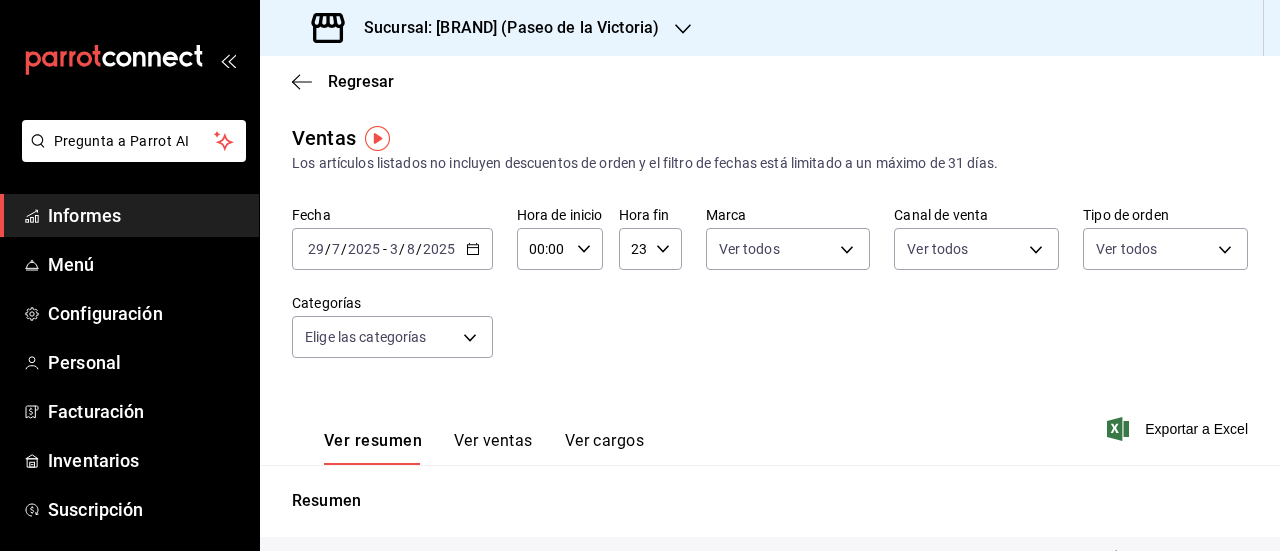 click on "Exportar a Excel" at bounding box center (1196, 429) 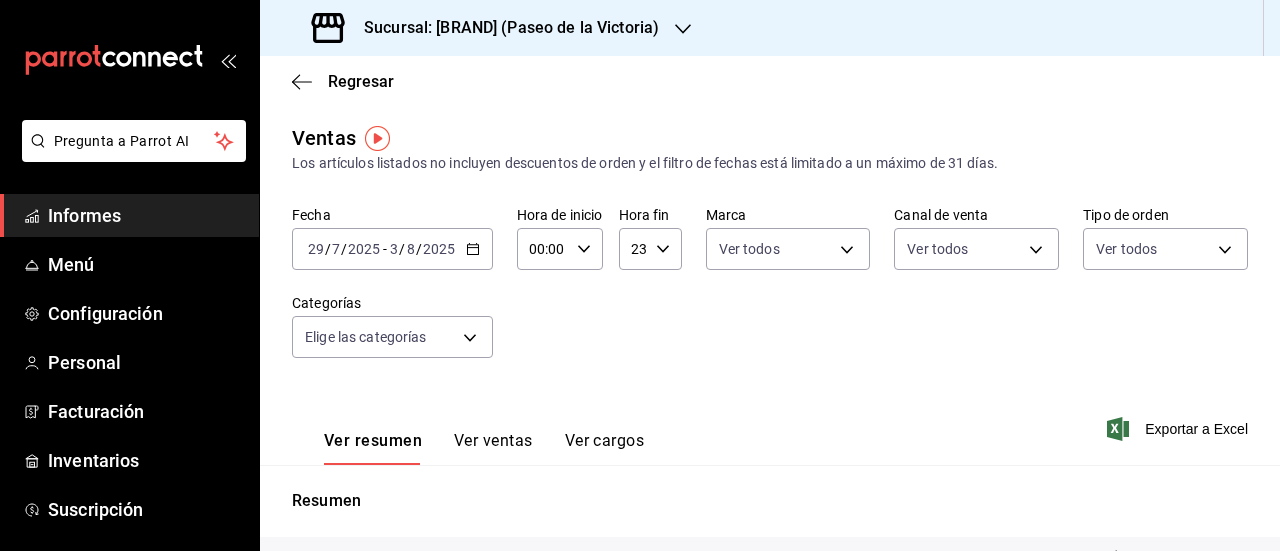 click 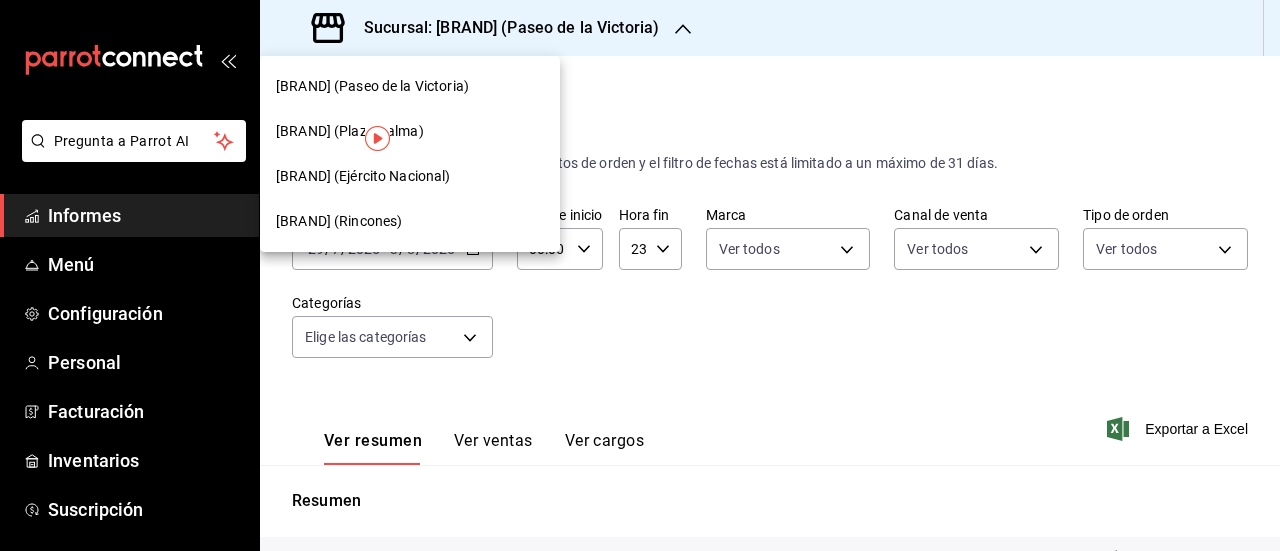 click on "[BRAND] (Plaza Palma)" at bounding box center (410, 131) 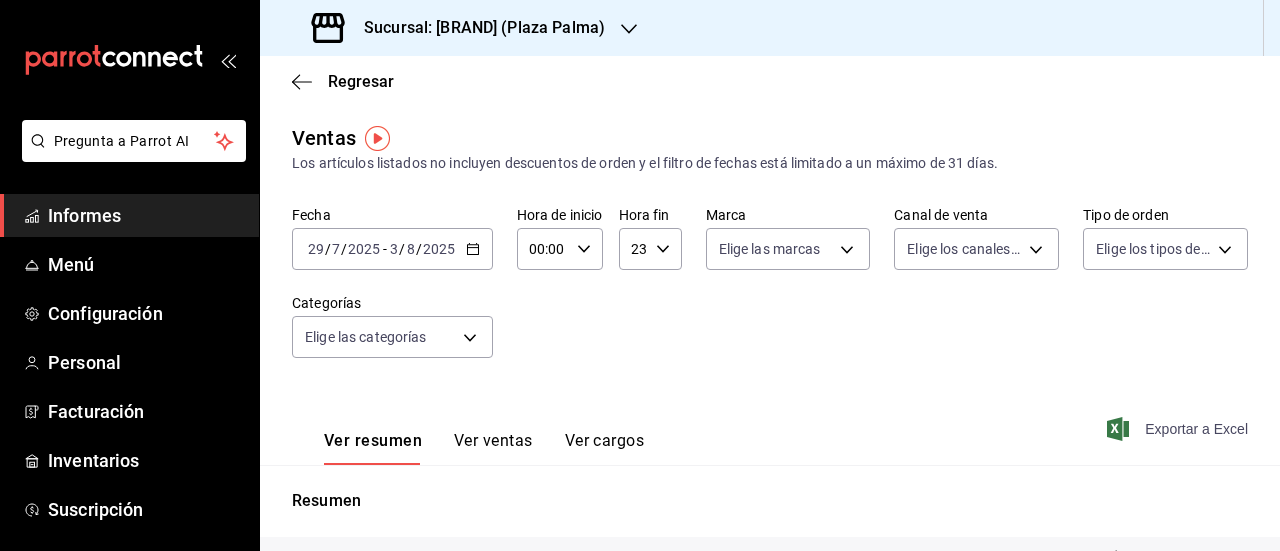 click on "Exportar a Excel" at bounding box center (1196, 429) 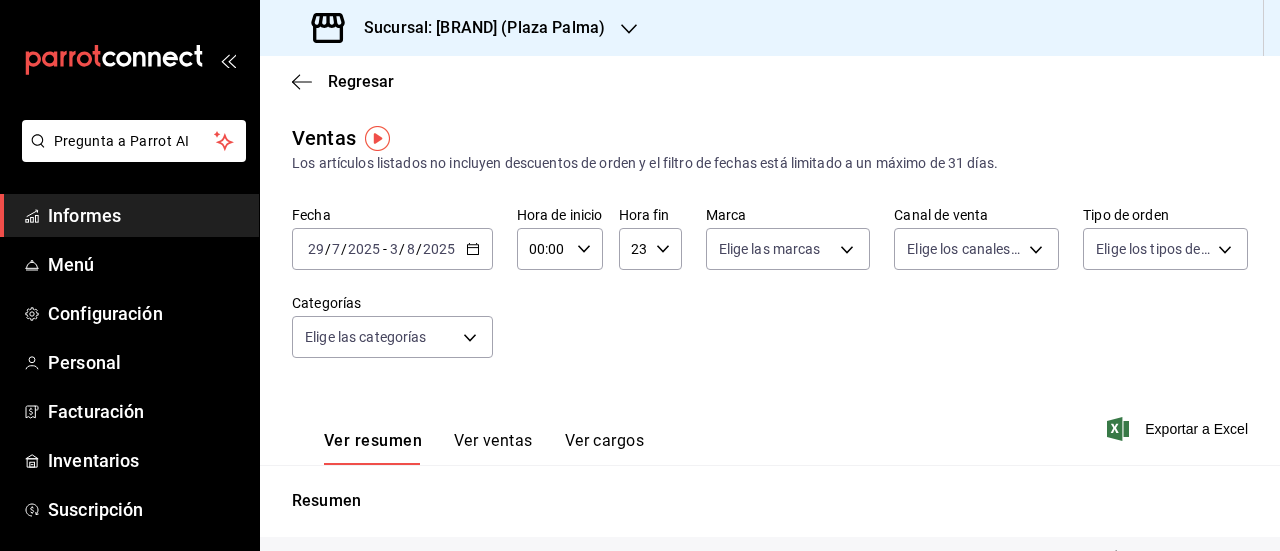 click 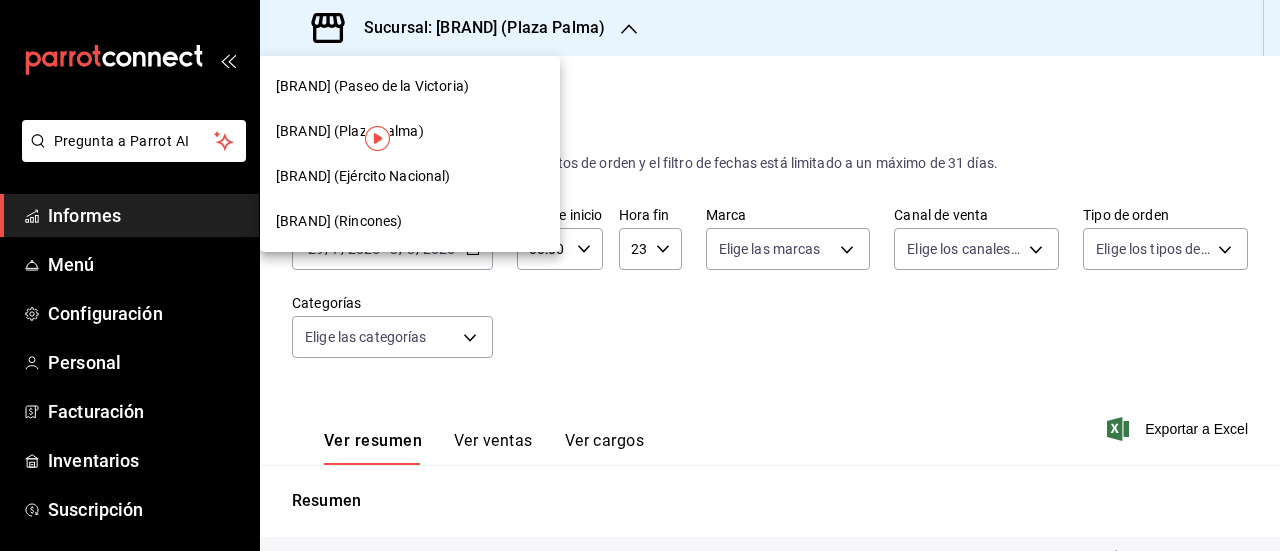 click on "[BRAND] (Rincones)" at bounding box center (410, 221) 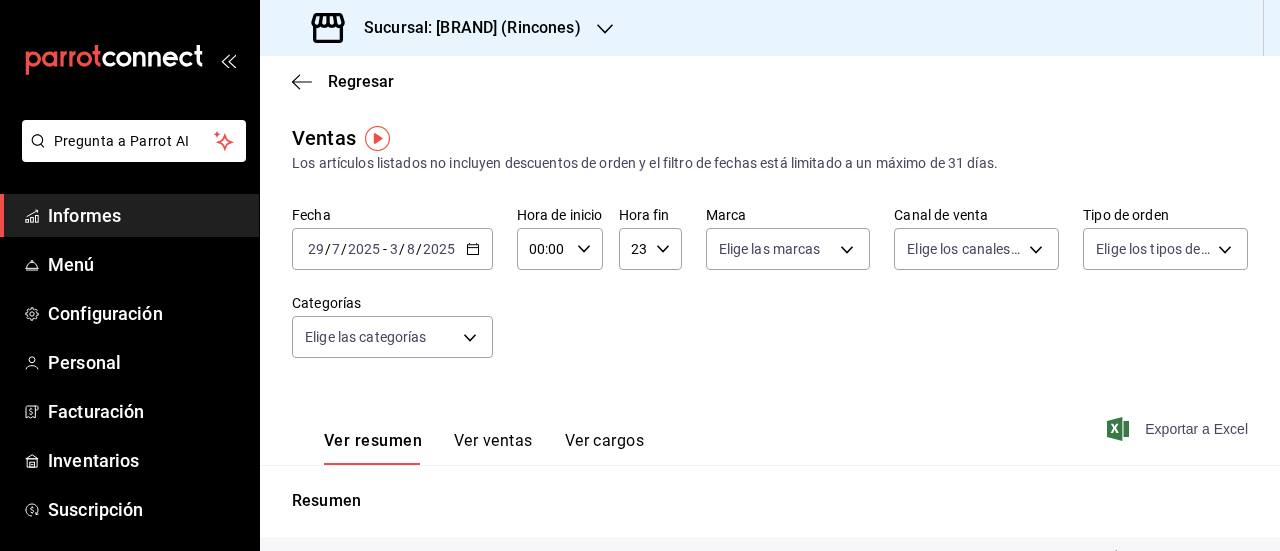 click on "Exportar a Excel" at bounding box center (1196, 429) 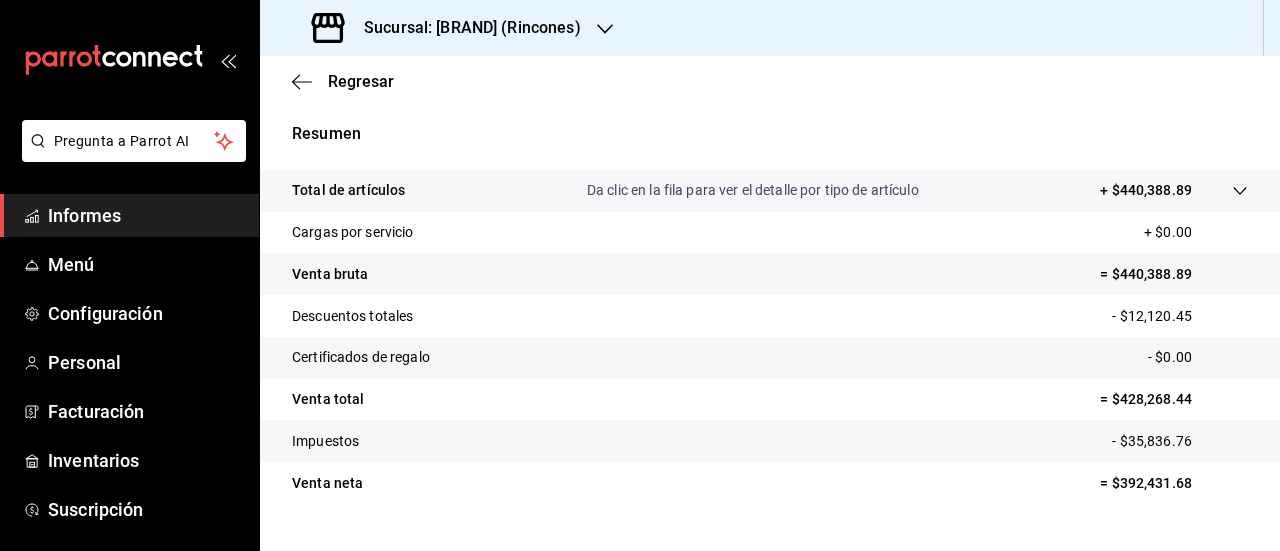 scroll, scrollTop: 408, scrollLeft: 0, axis: vertical 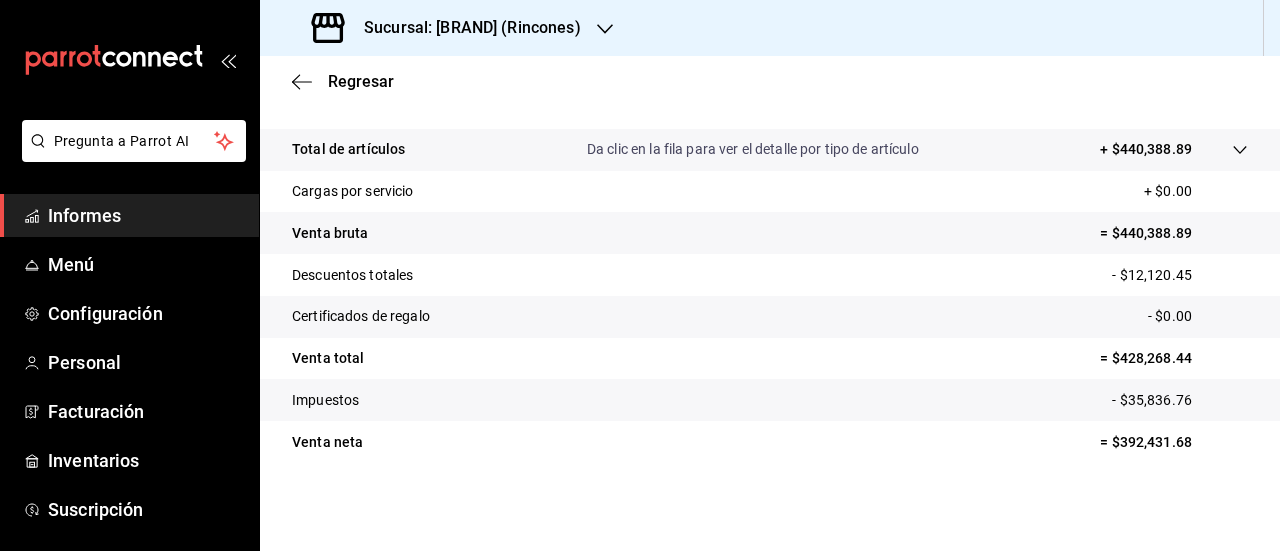 click 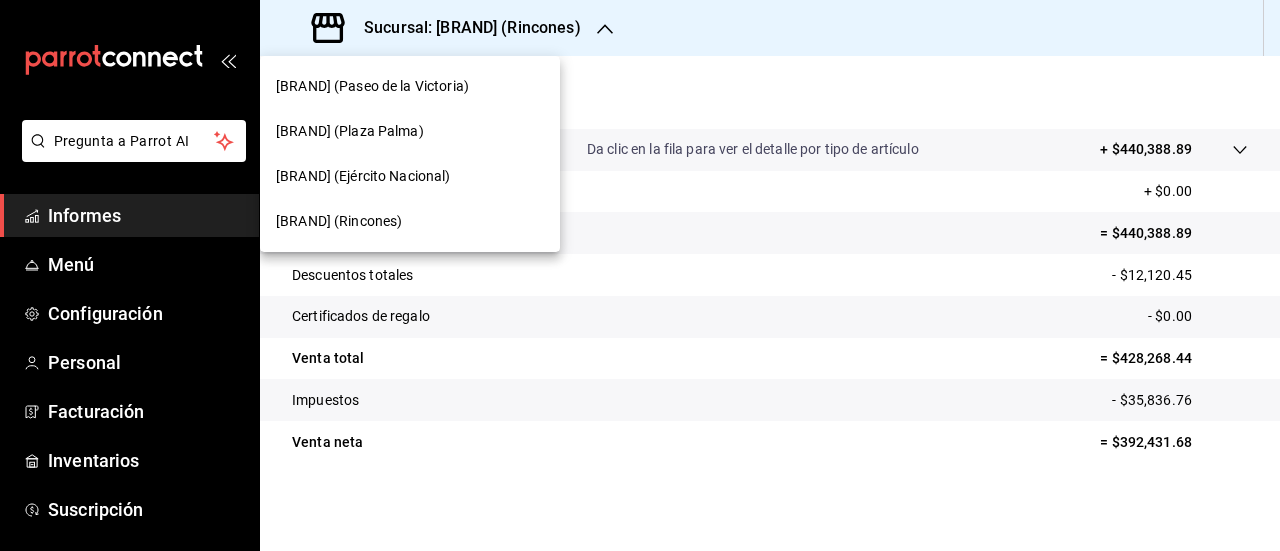 click on "[BRAND] (Plaza Palma)" at bounding box center (410, 131) 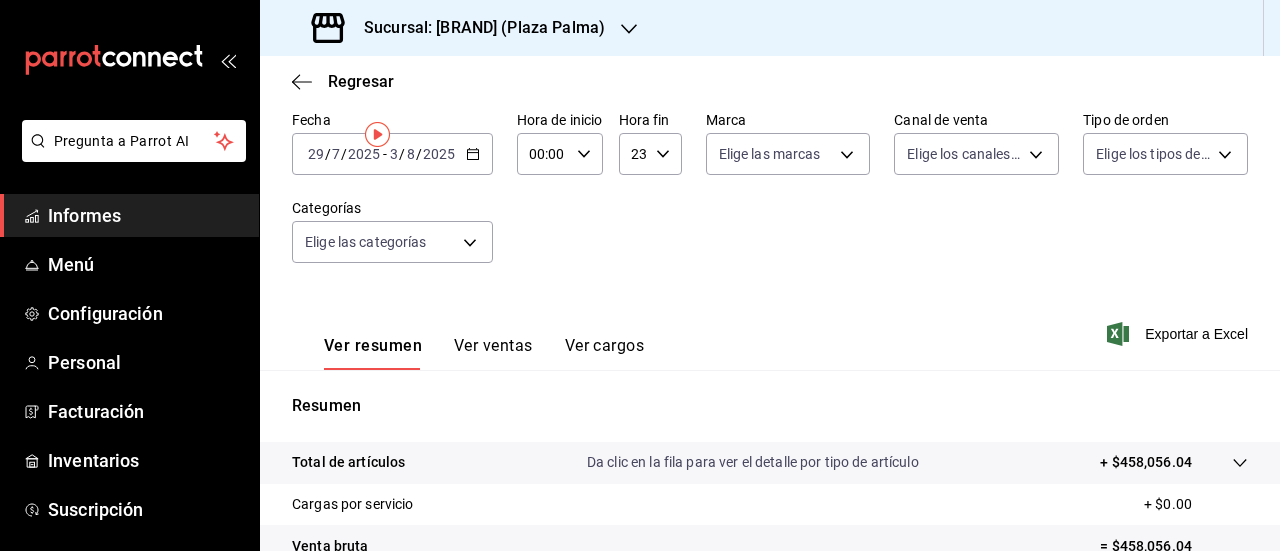 scroll, scrollTop: 0, scrollLeft: 0, axis: both 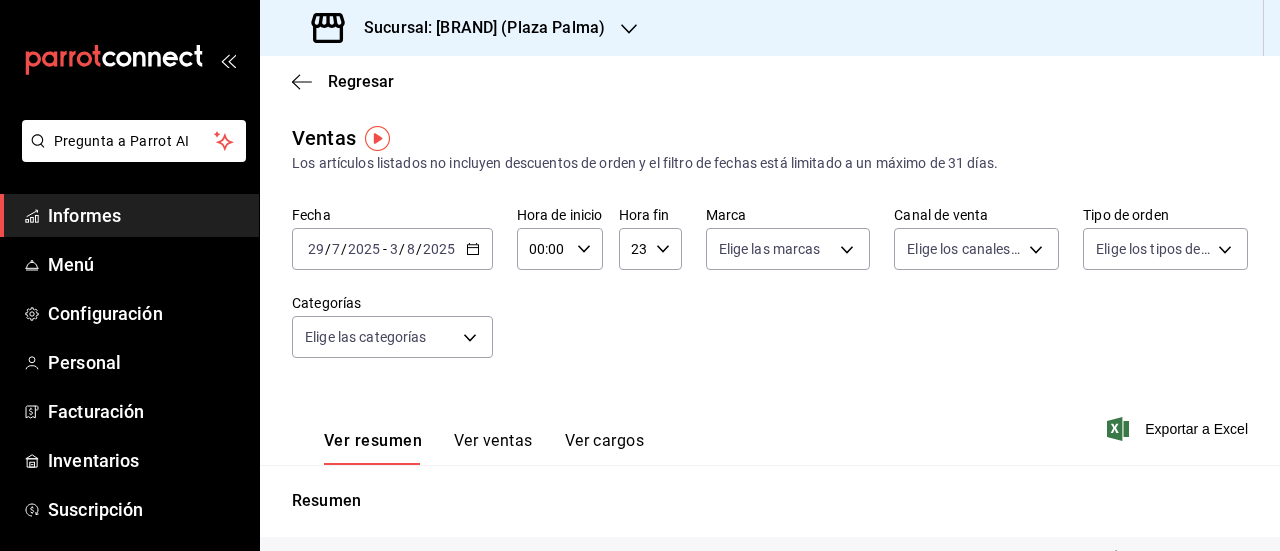 click on "Sucursal: [BRAND] (Plaza Palma)" at bounding box center [770, 28] 